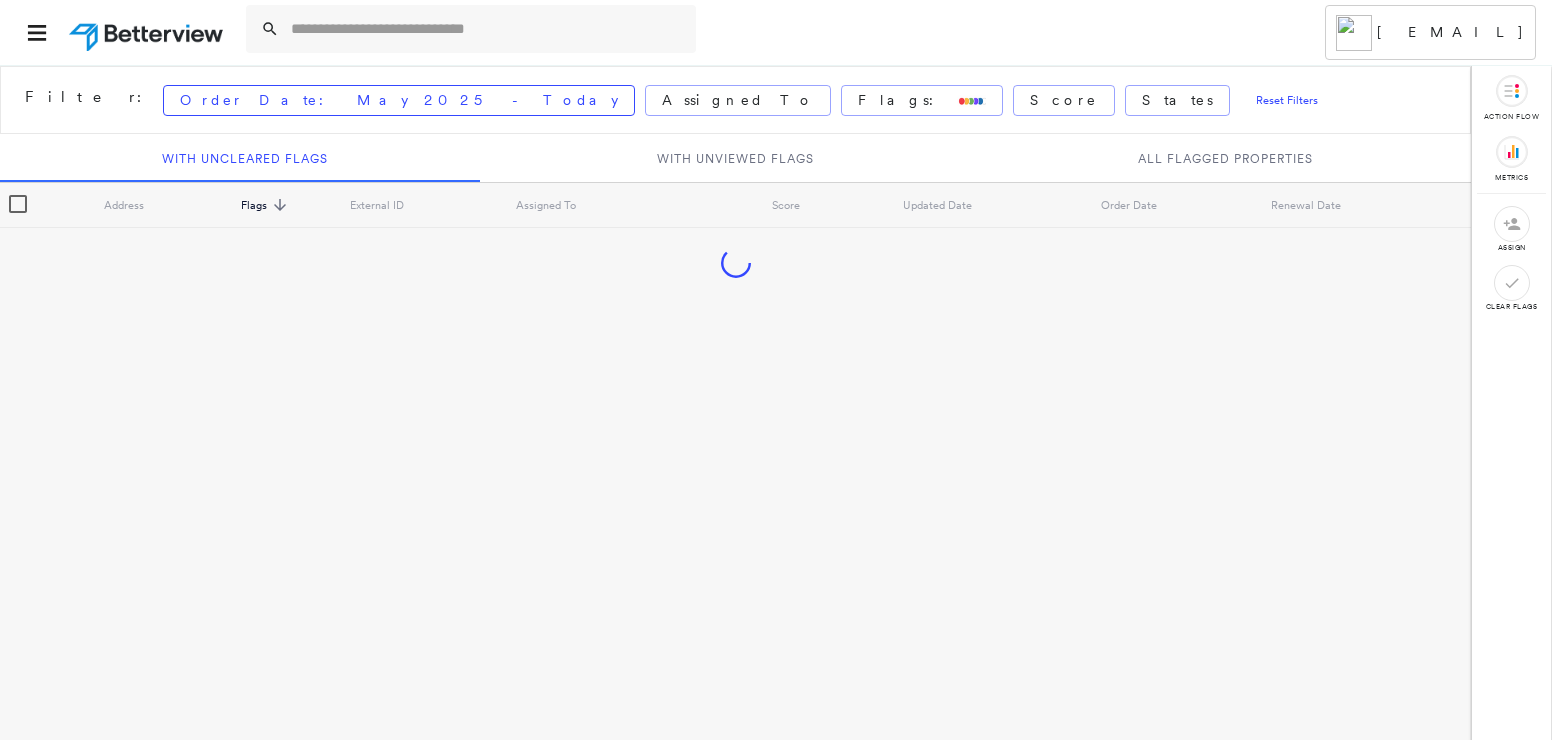 scroll, scrollTop: 0, scrollLeft: 0, axis: both 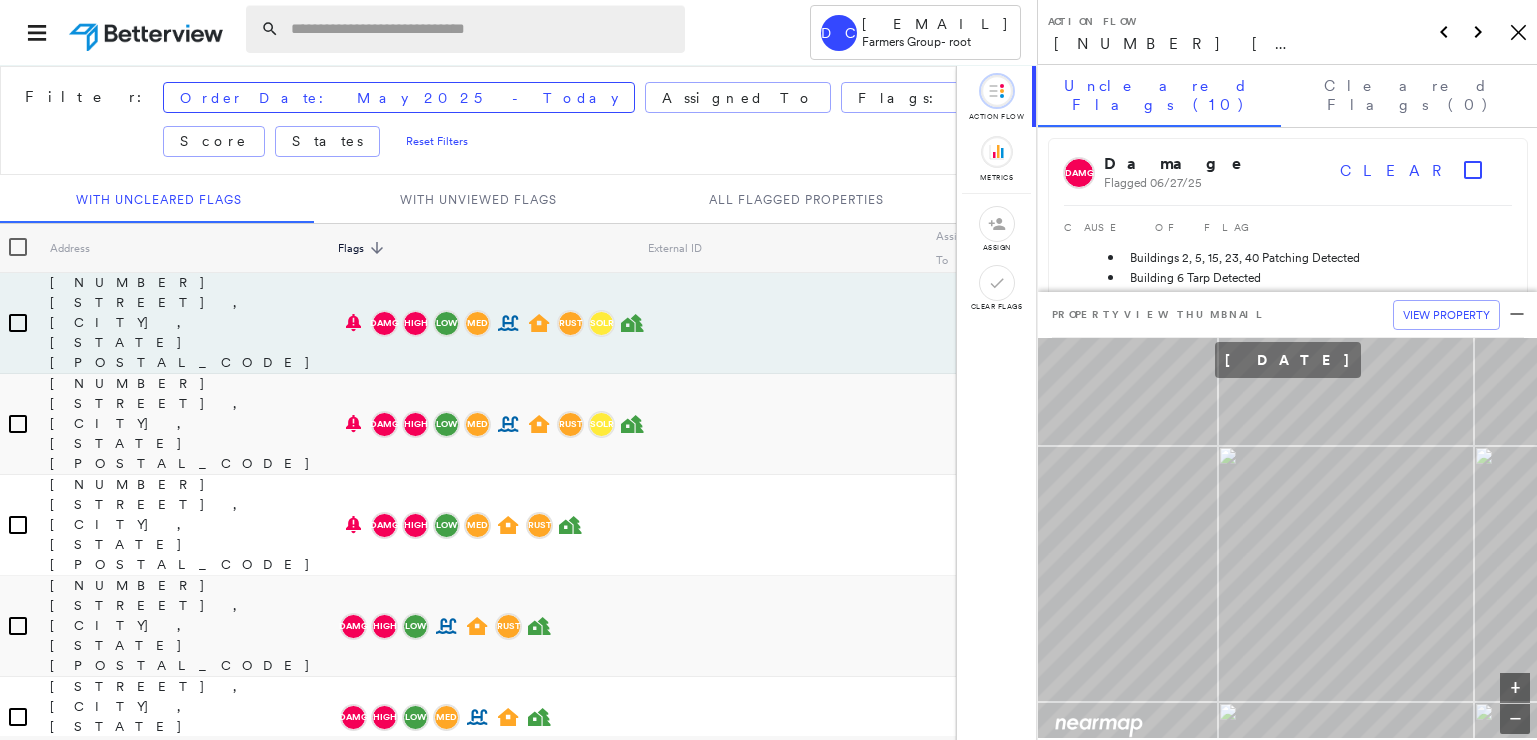 click at bounding box center (482, 29) 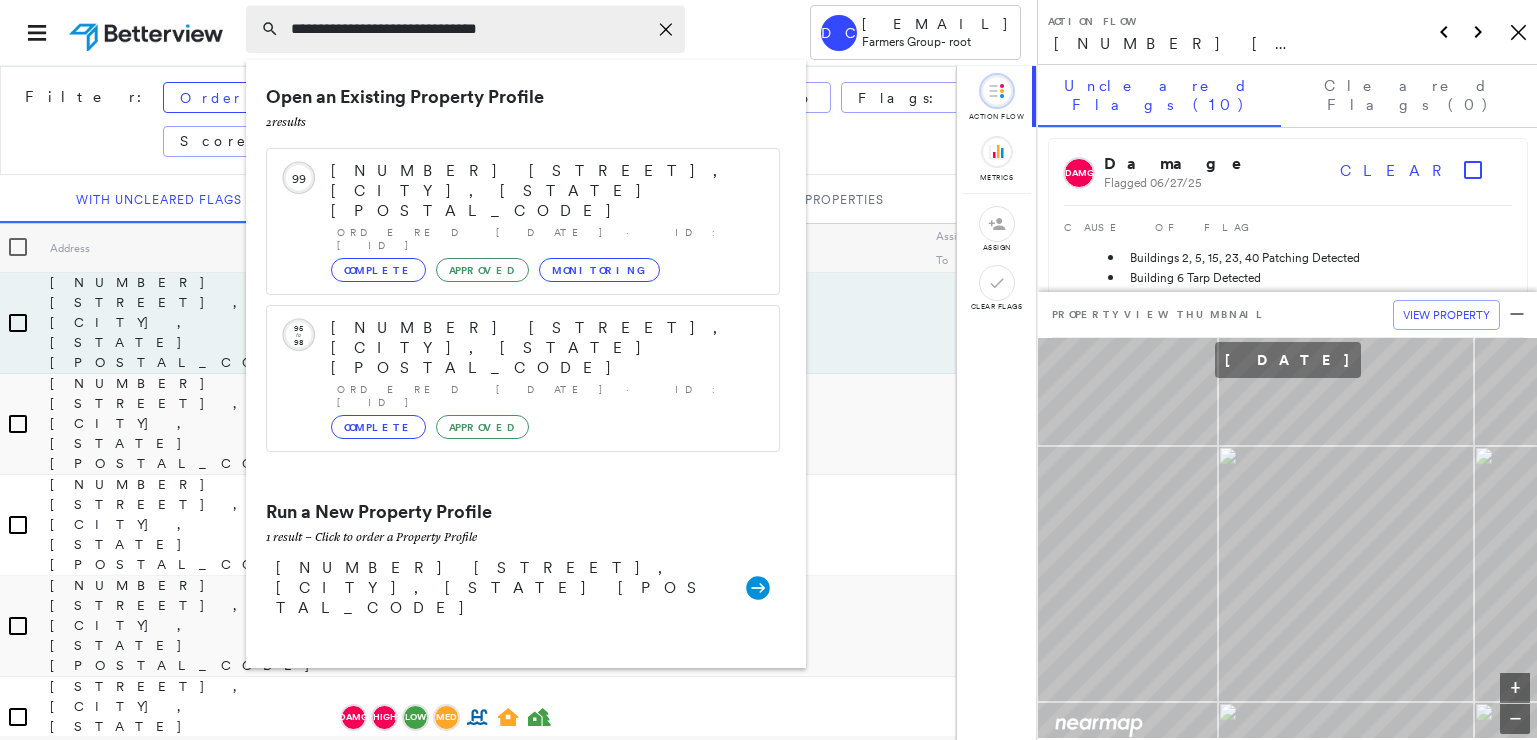 type on "**********" 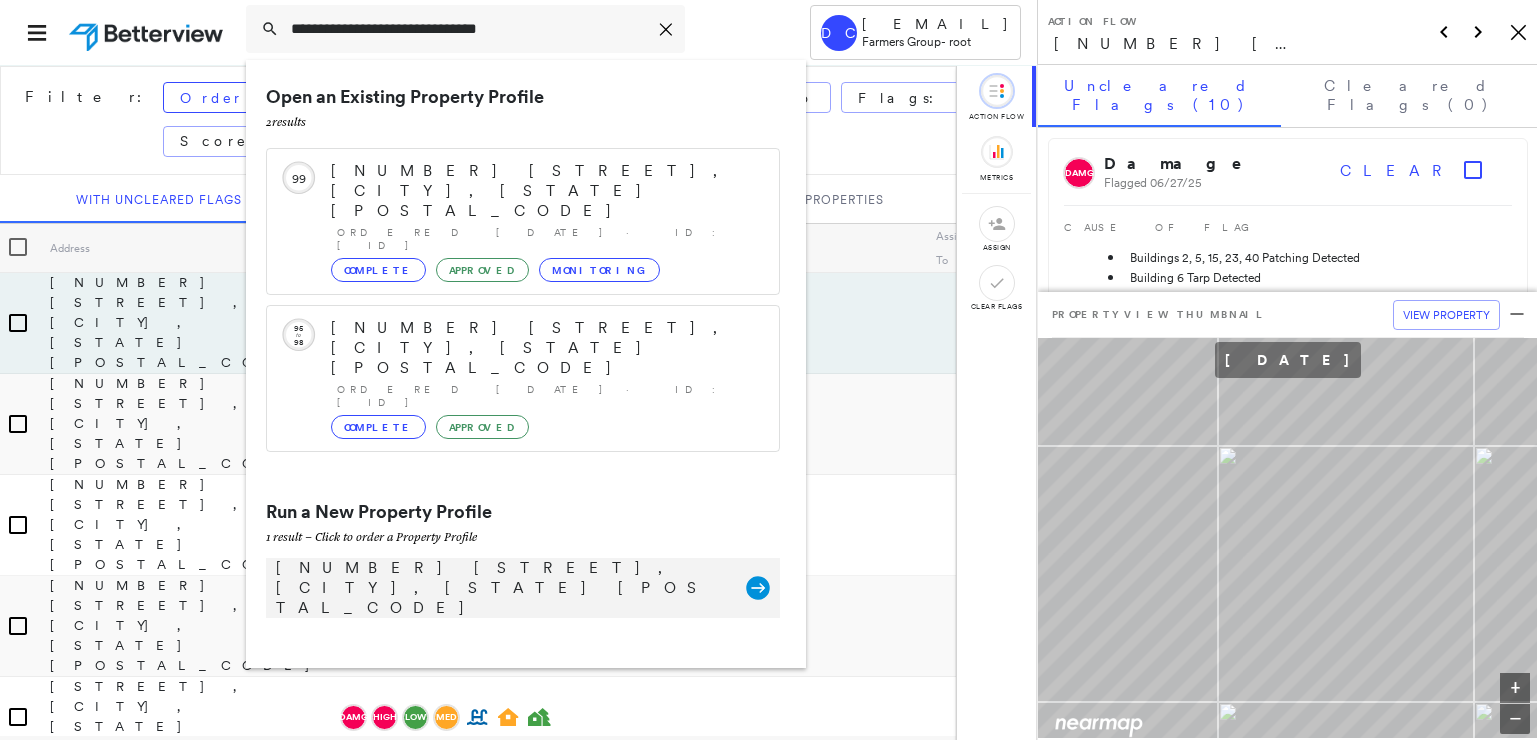 click 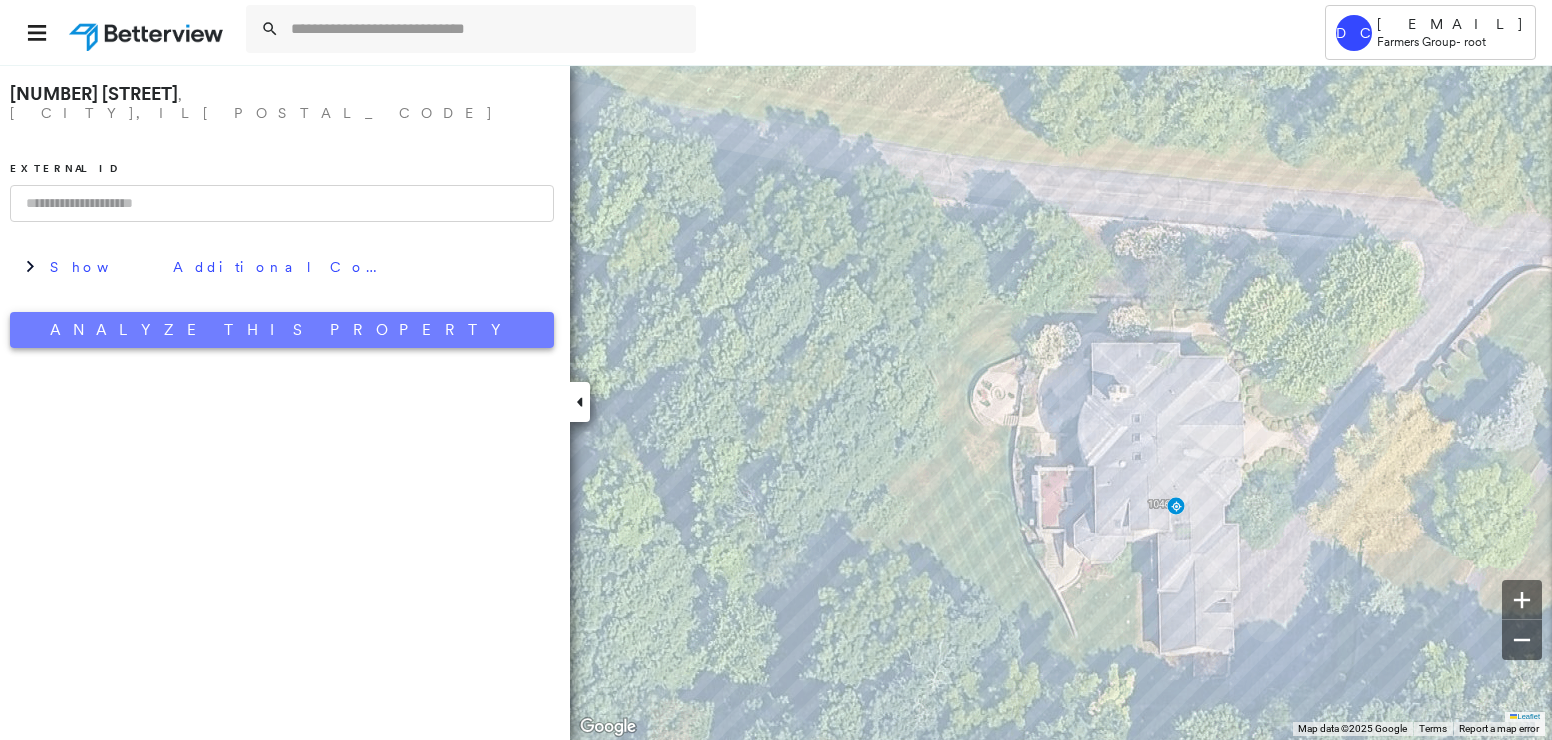 click on "Analyze This Property" at bounding box center [282, 330] 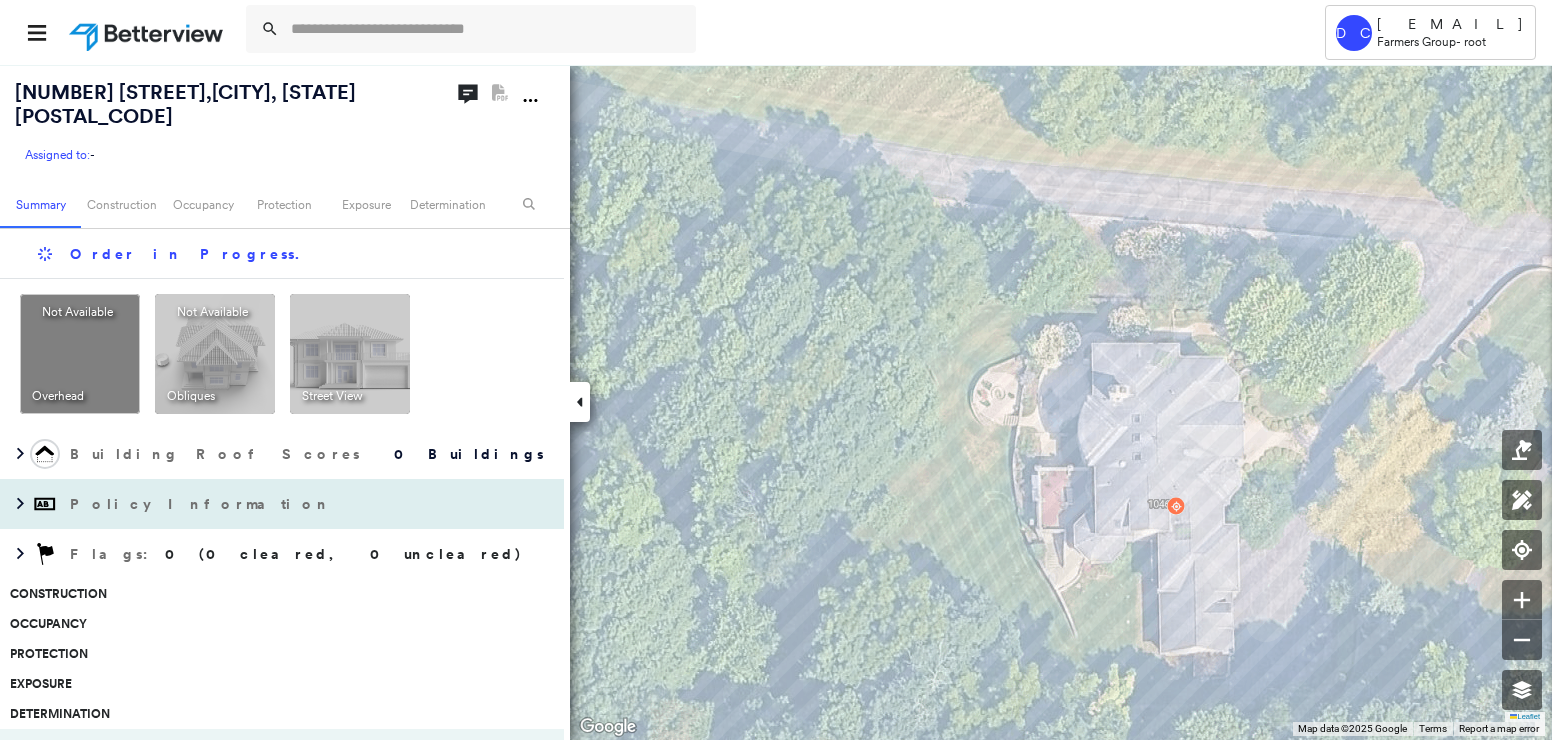 scroll, scrollTop: 100, scrollLeft: 0, axis: vertical 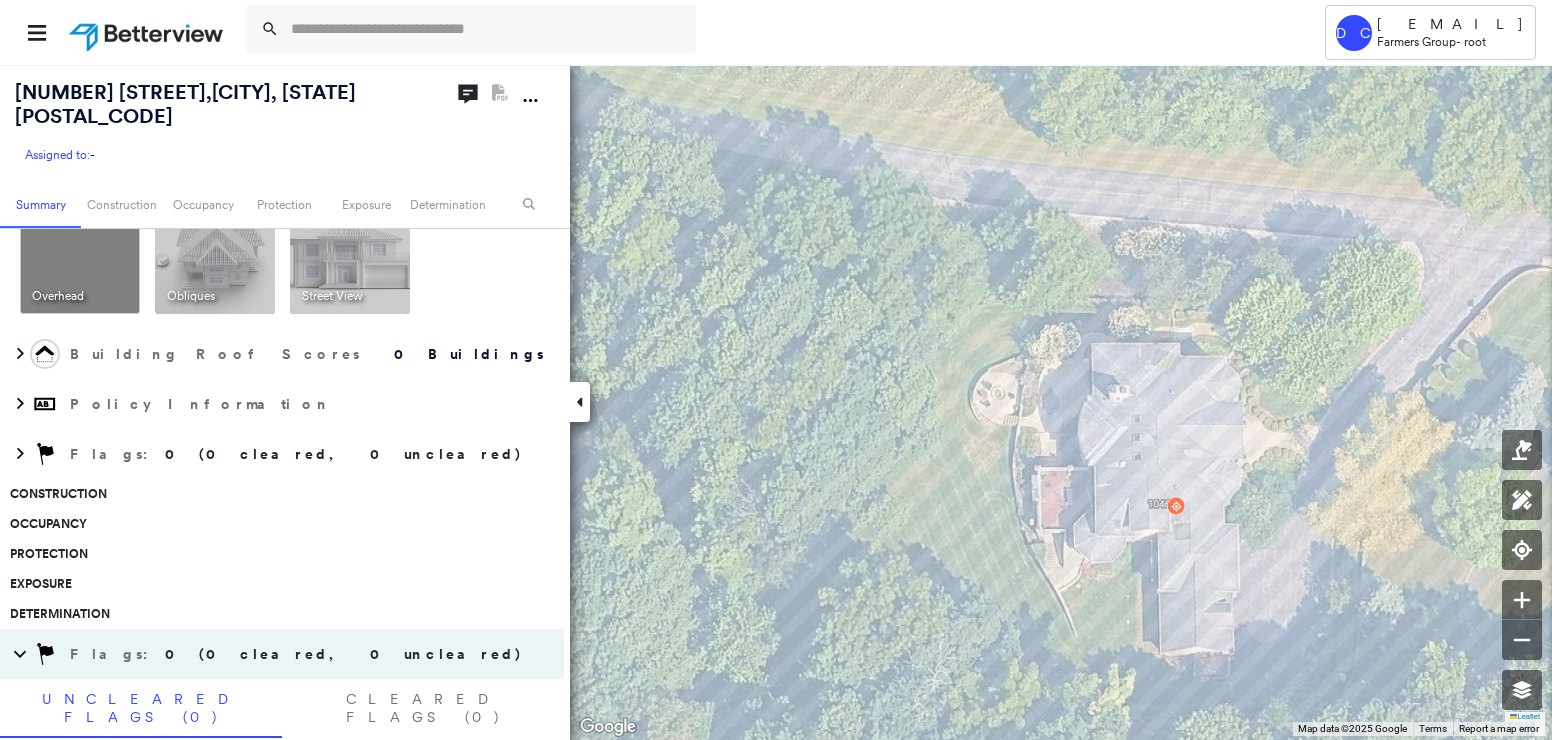 click on "Construction" at bounding box center [277, 494] 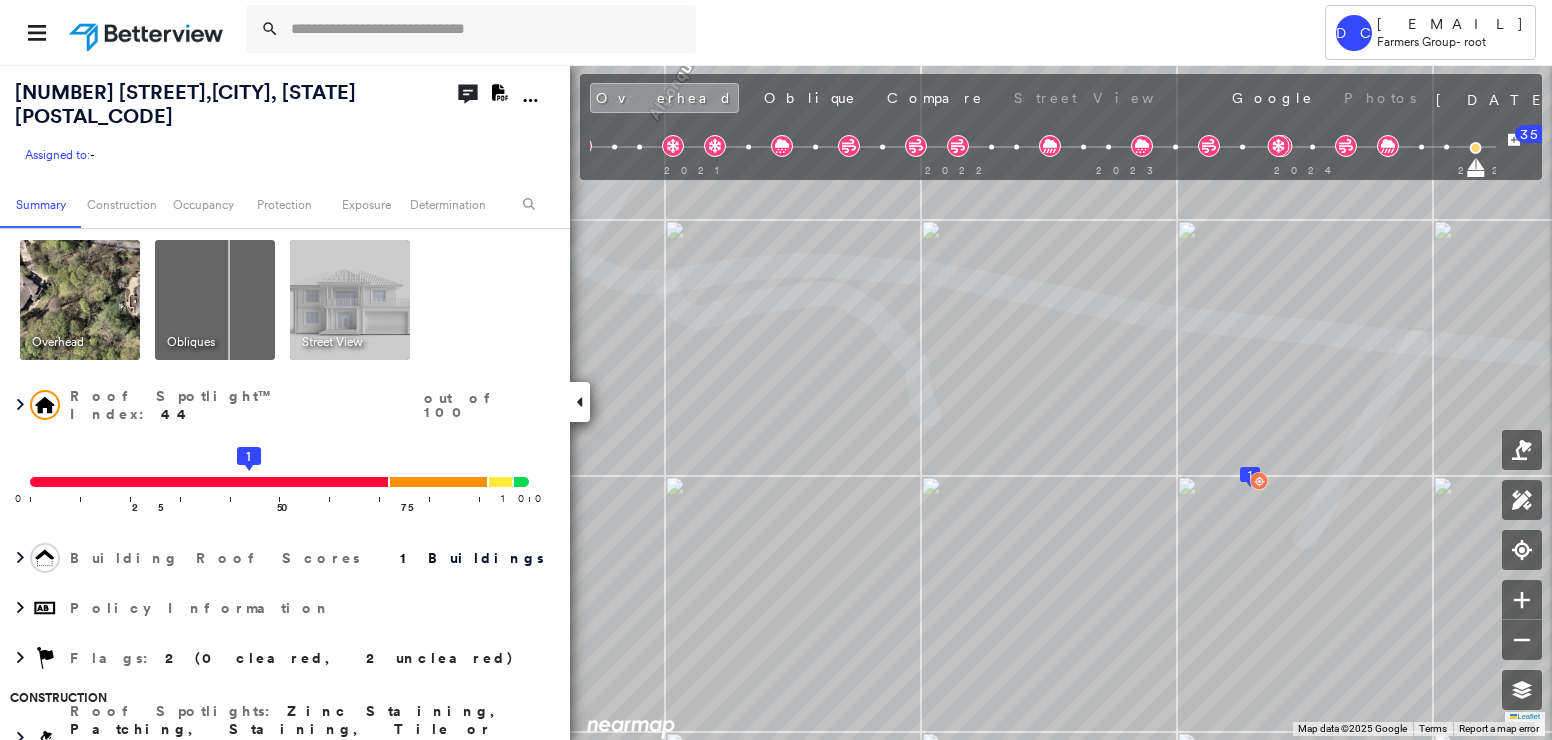 scroll, scrollTop: 0, scrollLeft: 0, axis: both 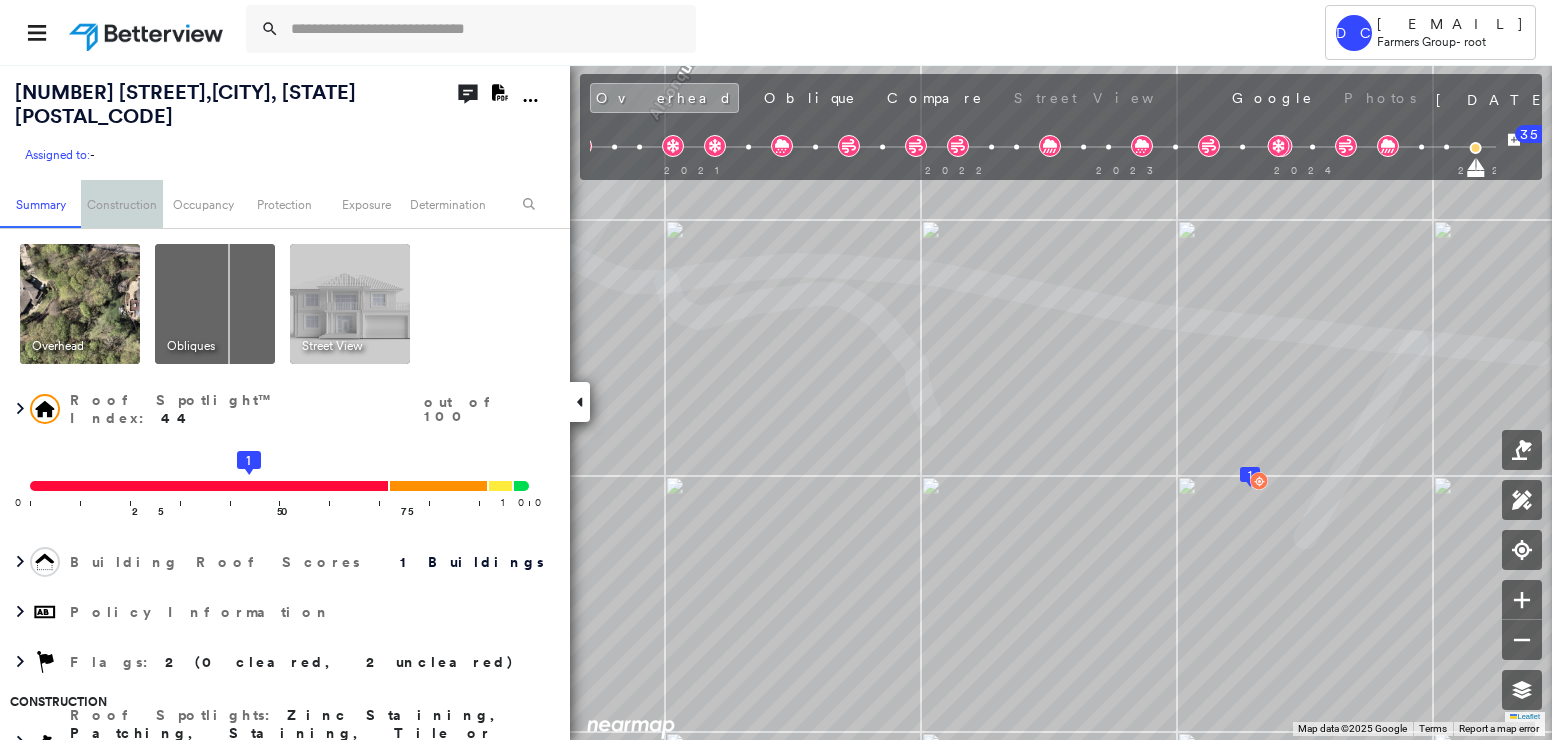 click on "Construction" at bounding box center [121, 204] 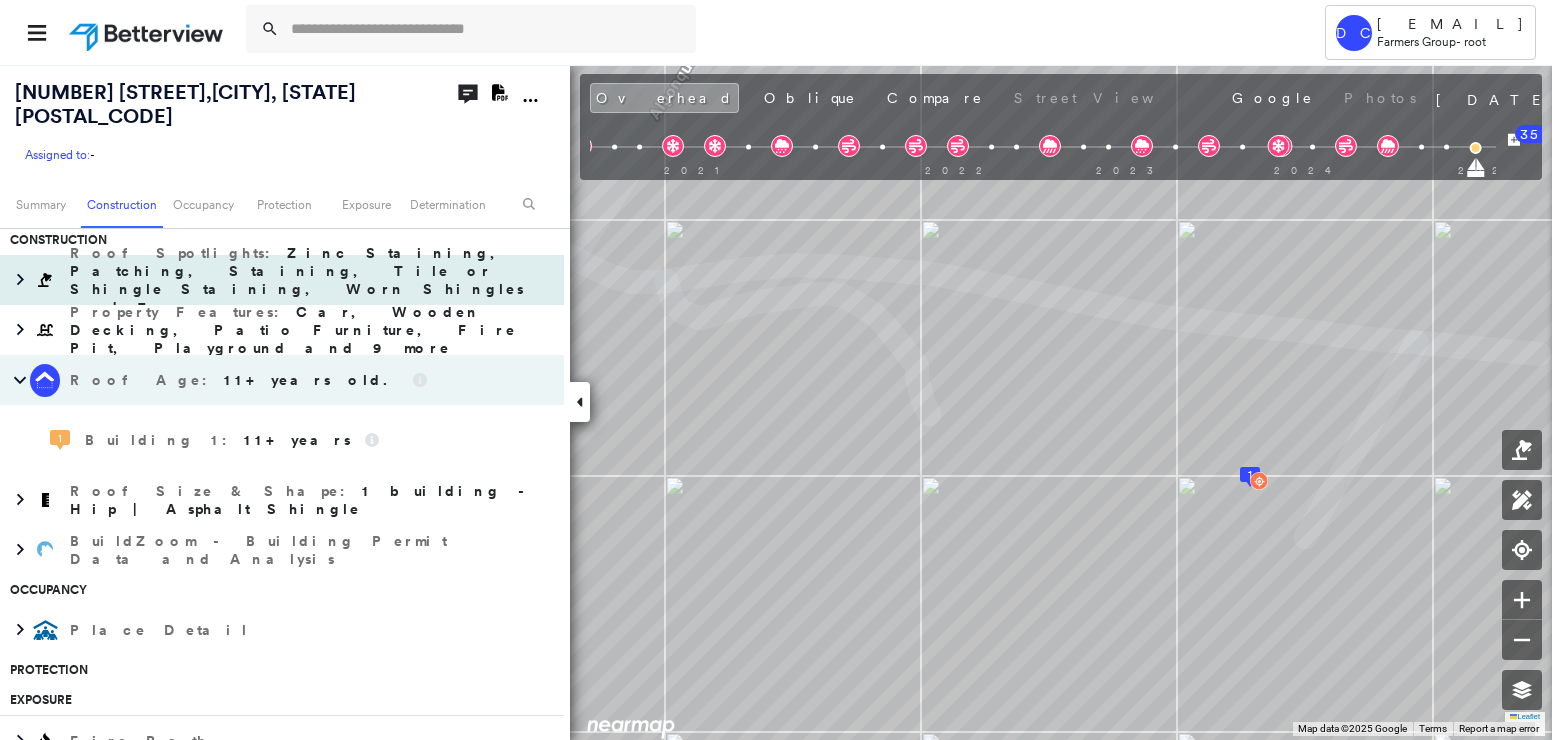 scroll, scrollTop: 463, scrollLeft: 0, axis: vertical 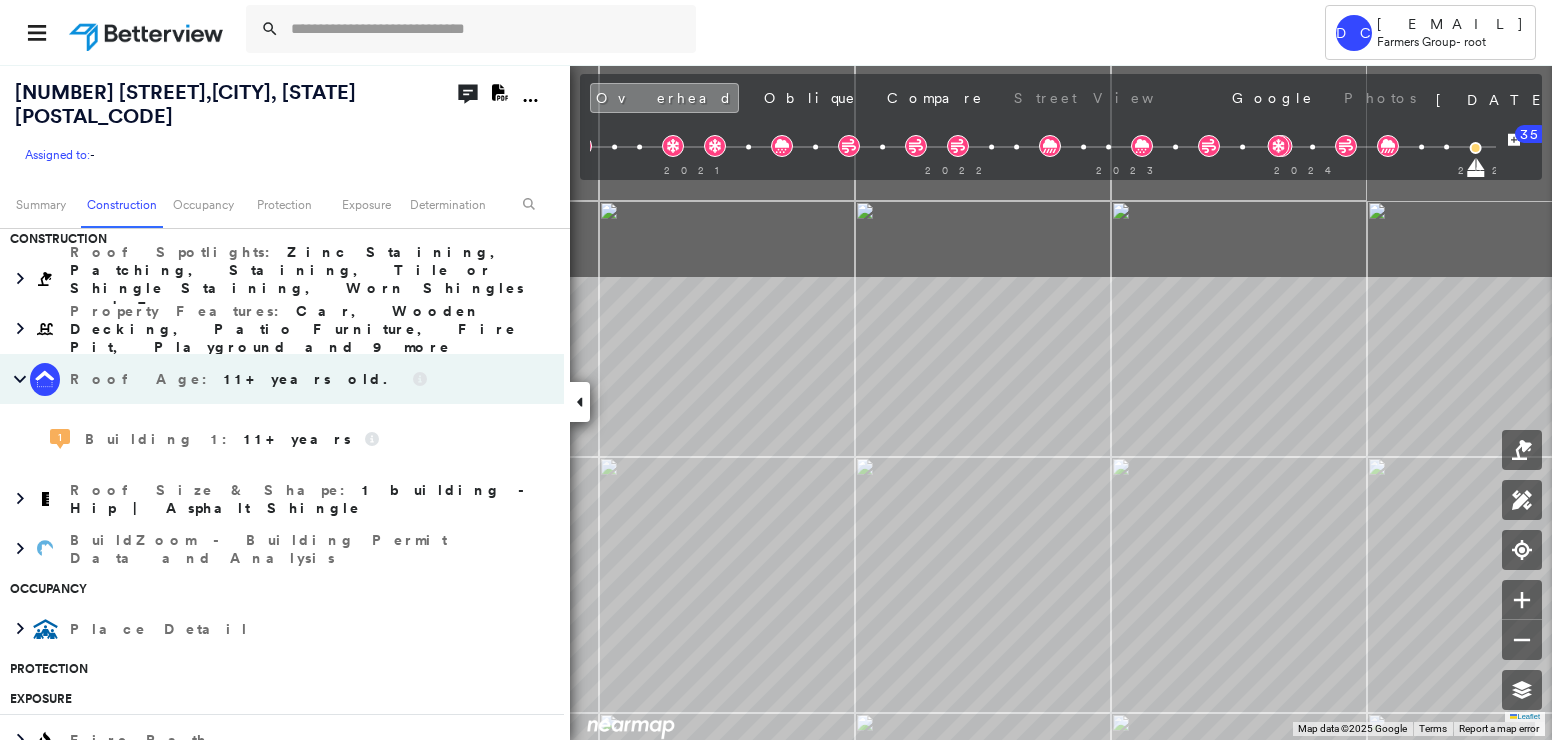click on "Tower DC [EMAIL] Farmers Group  -   root [NUMBER] [STREET],  [CITY], [STATE] [POSTAL_CODE] Assigned to:  - Assigned to:  - Assigned to:  - Open Comments Download PDF Report Summary Construction Occupancy Protection Exposure Determination Overhead Obliques Street View Roof Spotlight™ Index :  44 out of 100 0 100 25 50 1 75 Building Roof Scores 1 Buildings Policy Information Flags :  2 (0 cleared, 2 uncleared) Construction Roof Spotlights :  Zinc Staining, Patching, Staining, Tile or Shingle Staining, Worn Shingles and 7 more Property Features :  Car, Wooden Decking, Patio Furniture, Fire Pit, Playground and 9 more Roof Age :  11+ years old. 1 Building 1 :  11+ years Roof Size & Shape :  1 building  - Hip | Asphalt Shingle BuildZoom - Building Permit Data and Analysis Occupancy Place Detail Protection Exposure Fire Path FEMA Risk Index Wind Claim Predictor: Most Risky 1   out of  5 Wildfire Additional Perils Tree Fall Risk:  Present   Determination Flags :  2 (0 cleared, 2 uncleared) DAMG MED" at bounding box center (776, 370) 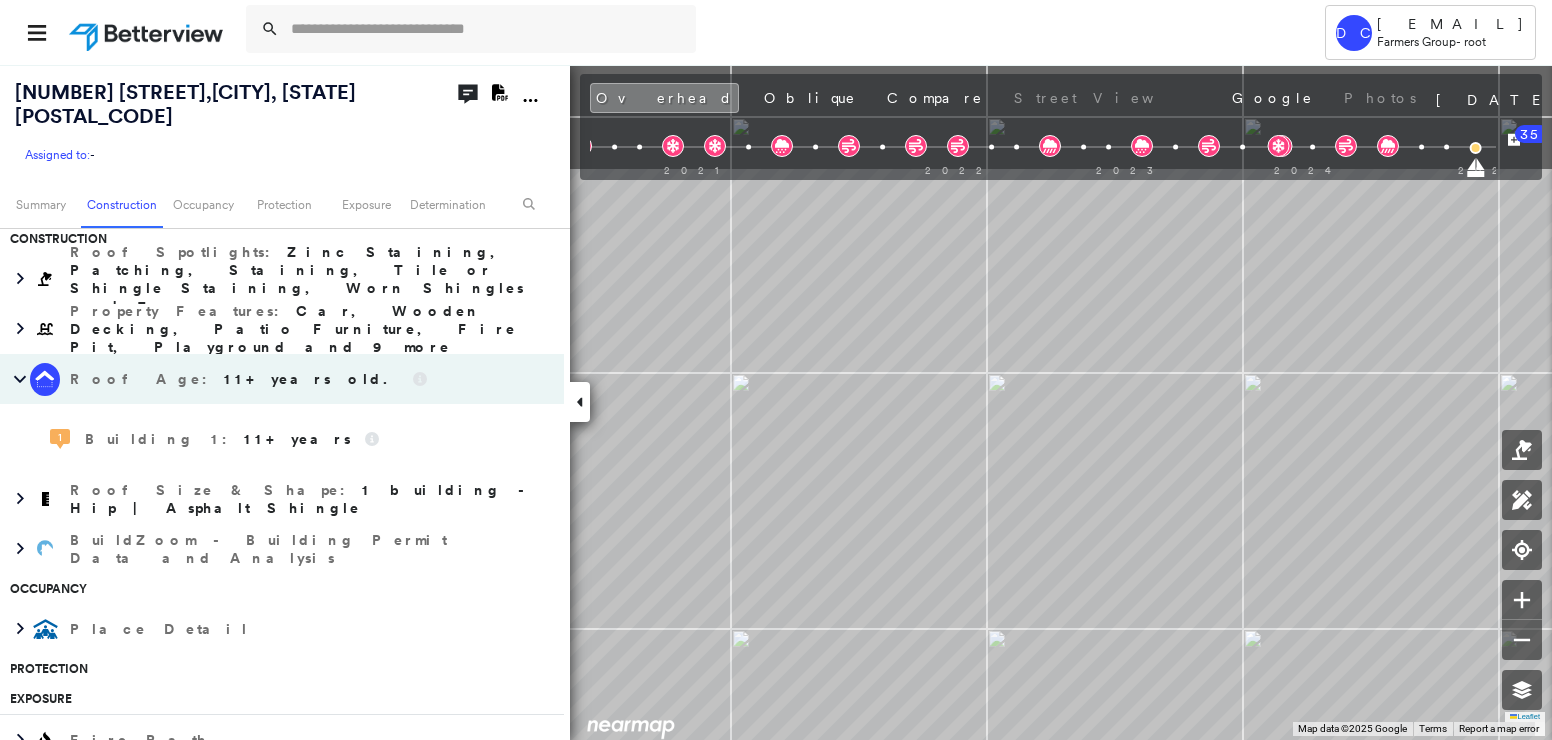 click on "Tower DC [EMAIL] Farmers Group  -   root [NUMBER] [STREET],  [CITY], [STATE] [POSTAL_CODE] Assigned to:  - Assigned to:  - Assigned to:  - Open Comments Download PDF Report Summary Construction Occupancy Protection Exposure Determination Overhead Obliques Street View Roof Spotlight™ Index :  44 out of 100 0 100 25 50 1 75 Building Roof Scores 1 Buildings Policy Information Flags :  2 (0 cleared, 2 uncleared) Construction Roof Spotlights :  Zinc Staining, Patching, Staining, Tile or Shingle Staining, Worn Shingles and 7 more Property Features :  Car, Wooden Decking, Patio Furniture, Fire Pit, Playground and 9 more Roof Age :  11+ years old. 1 Building 1 :  11+ years Roof Size & Shape :  1 building  - Hip | Asphalt Shingle BuildZoom - Building Permit Data and Analysis Occupancy Place Detail Protection Exposure Fire Path FEMA Risk Index Wind Claim Predictor: Most Risky 1   out of  5 Wildfire Additional Perils Tree Fall Risk:  Present   Determination Flags :  2 (0 cleared, 2 uncleared) DAMG MED" at bounding box center [776, 370] 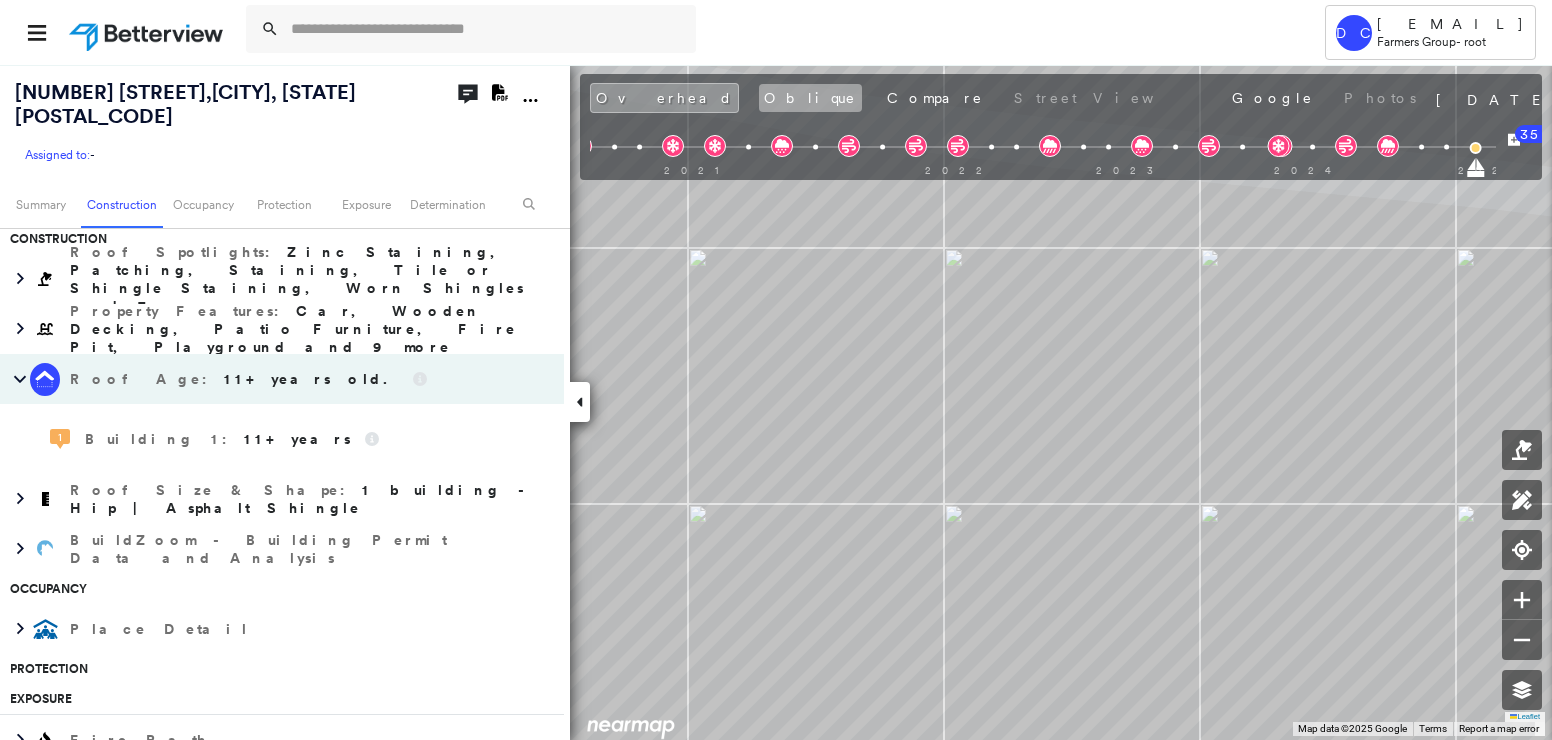 click on "Oblique" at bounding box center [810, 98] 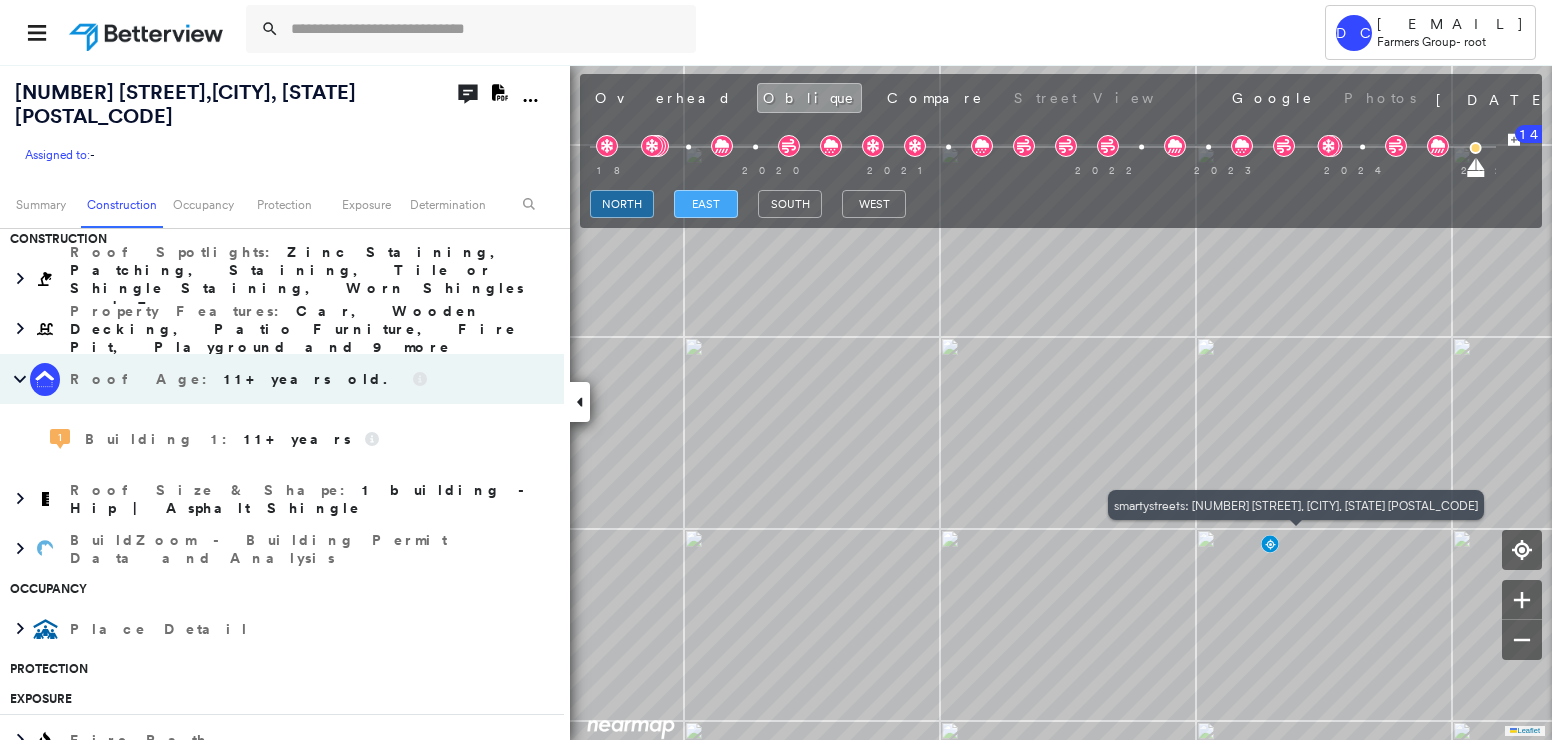 click on "east" at bounding box center [706, 204] 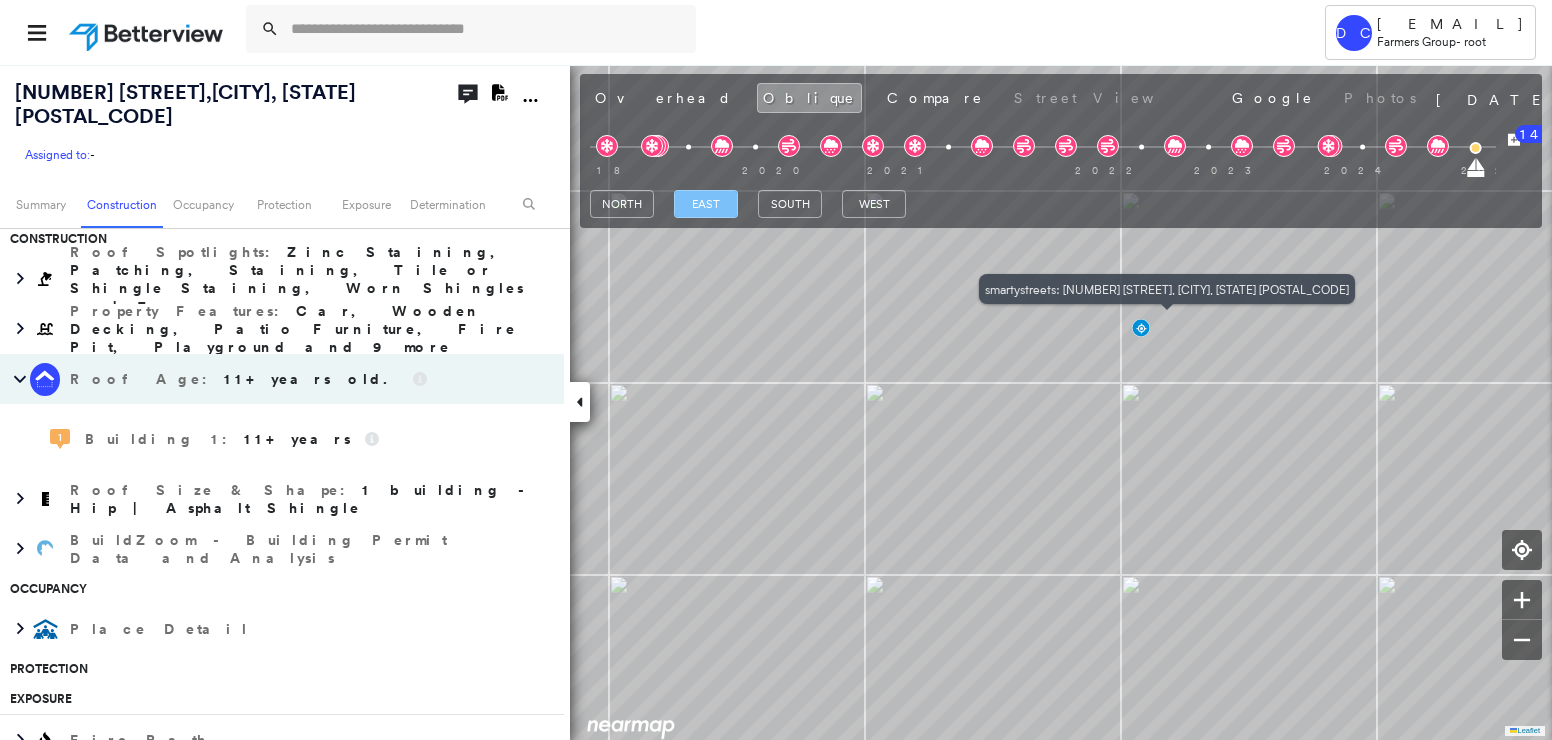 click on "east" at bounding box center (706, 204) 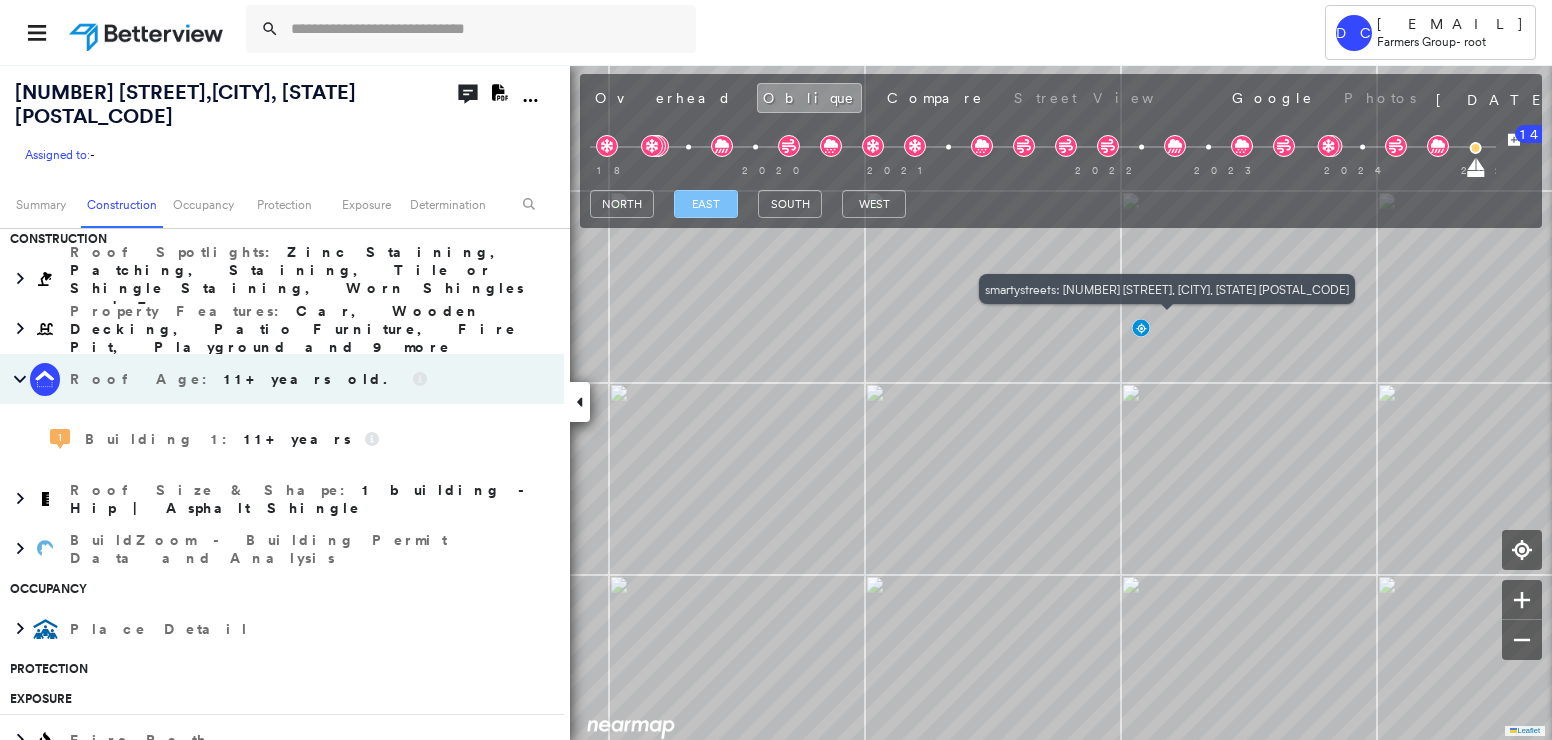 click on "east" at bounding box center (706, 204) 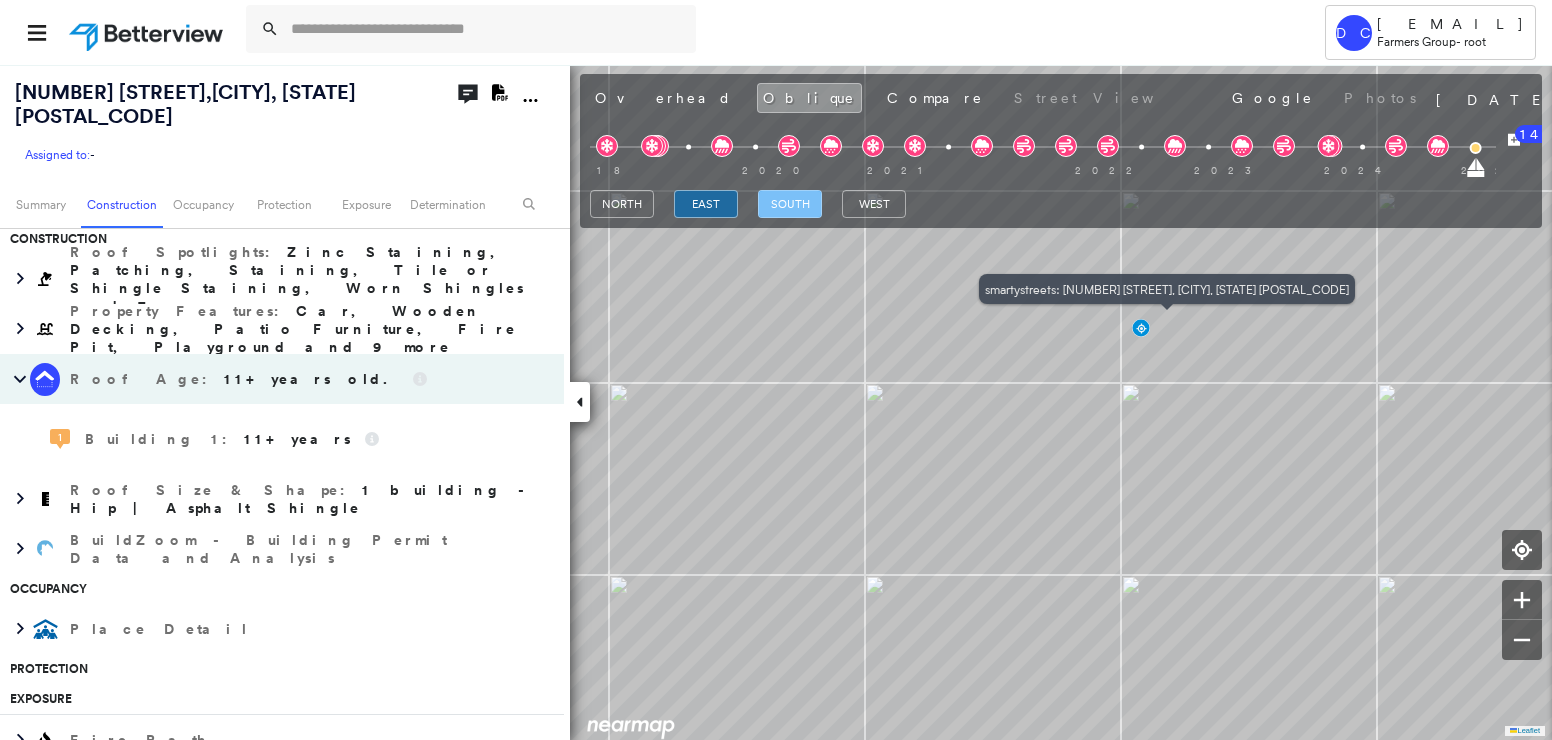 click on "south" at bounding box center [790, 204] 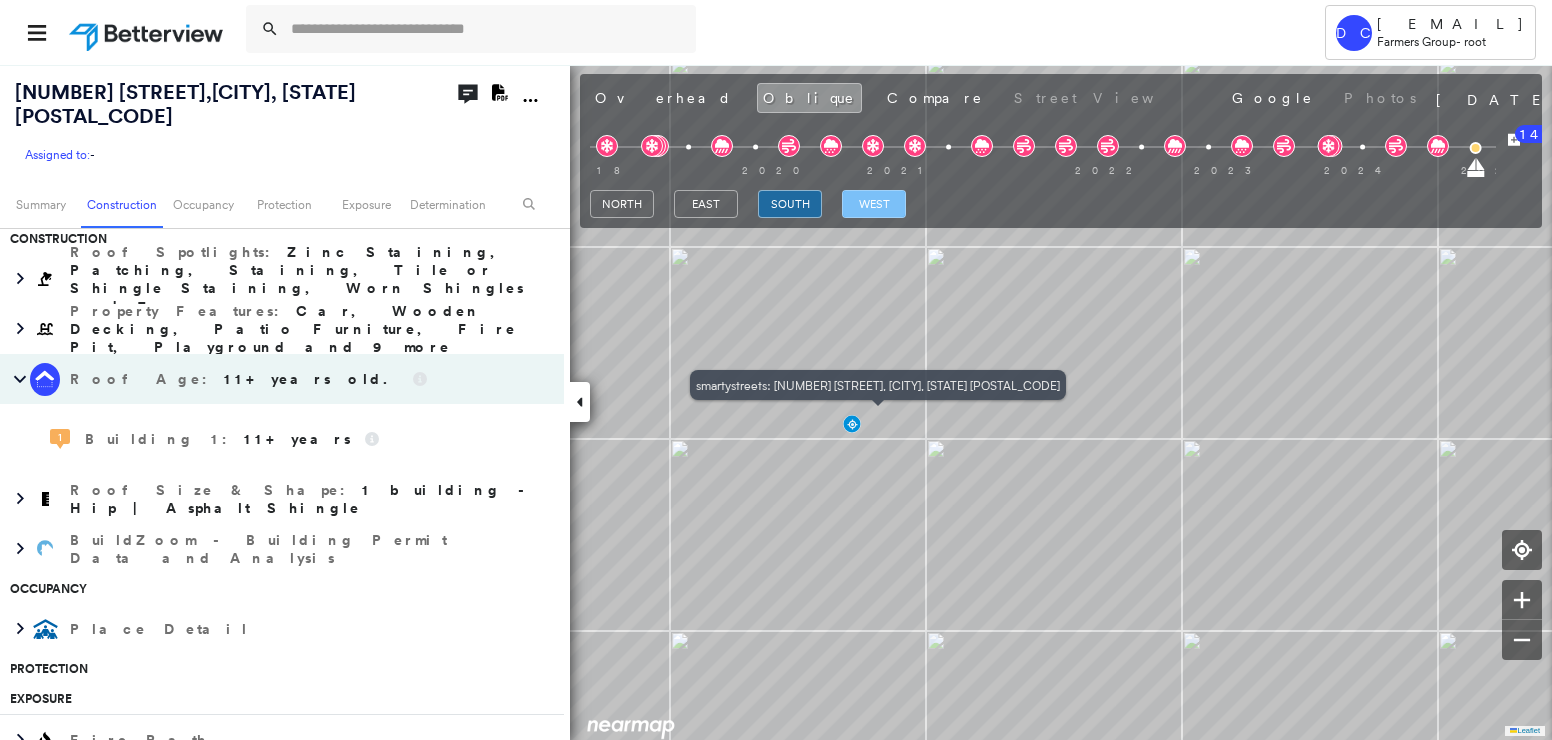 click on "west" at bounding box center (874, 204) 